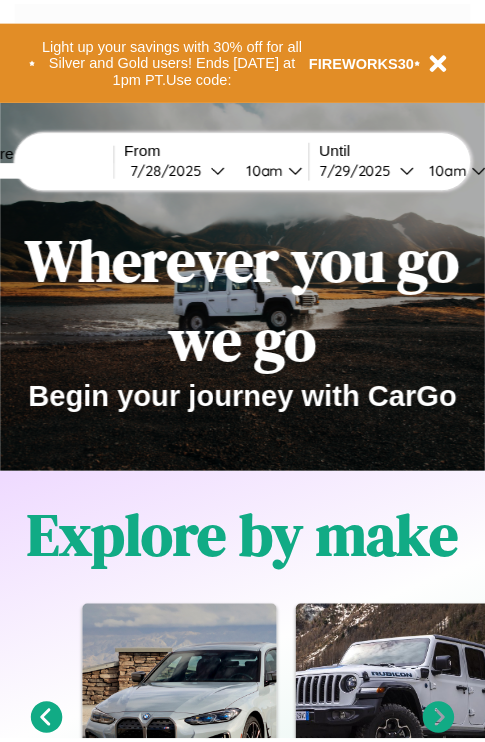 scroll, scrollTop: 0, scrollLeft: 0, axis: both 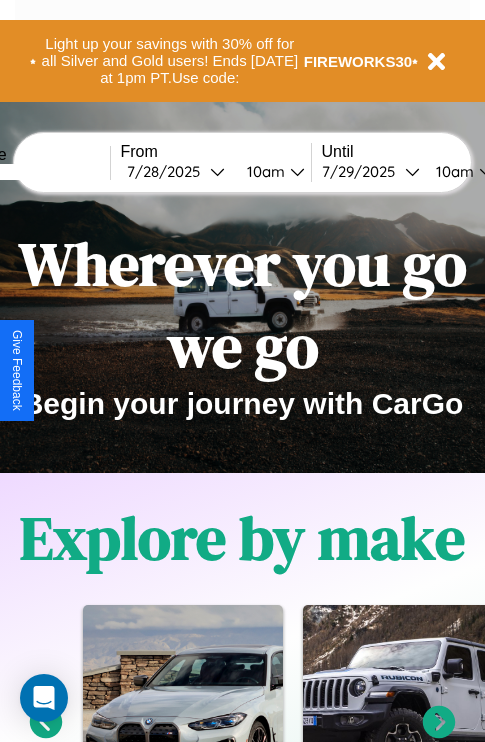 click at bounding box center (35, 172) 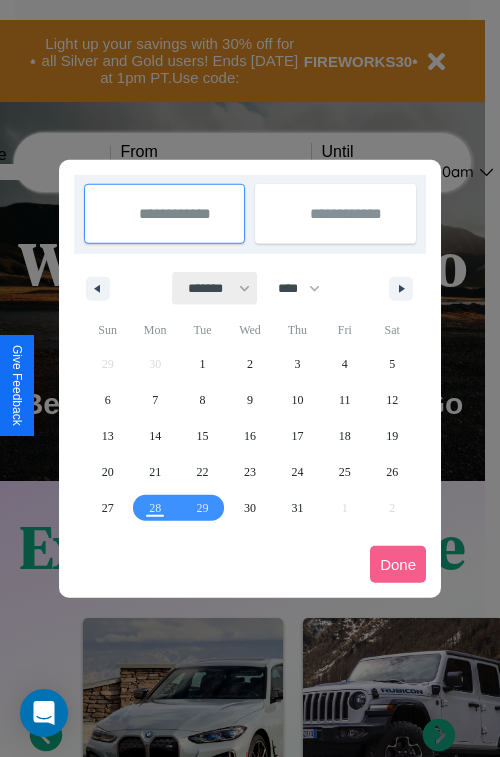 click on "******* ******** ***** ***** *** **** **** ****** ********* ******* ******** ********" at bounding box center (215, 288) 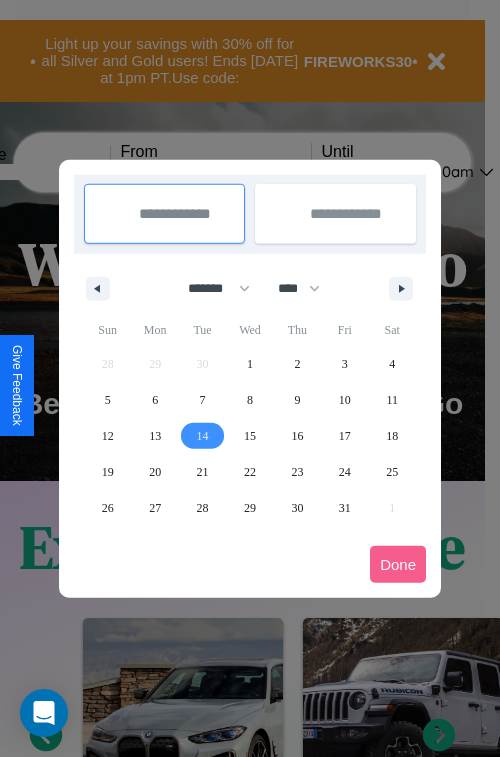 click on "14" at bounding box center (203, 436) 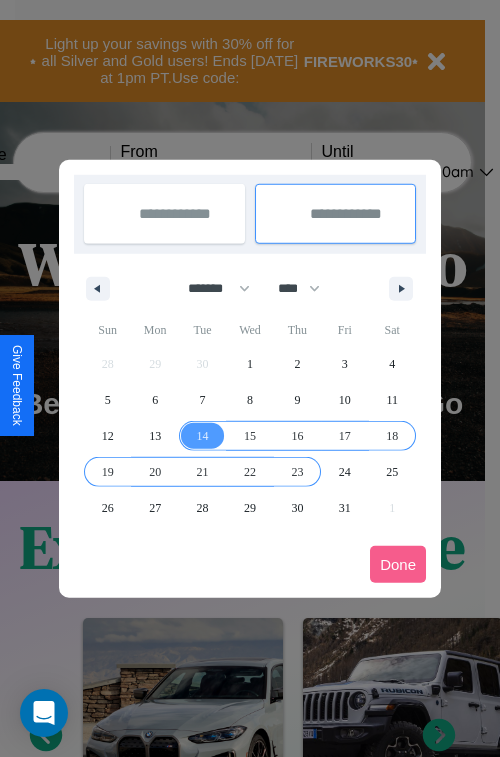 click on "23" at bounding box center [297, 472] 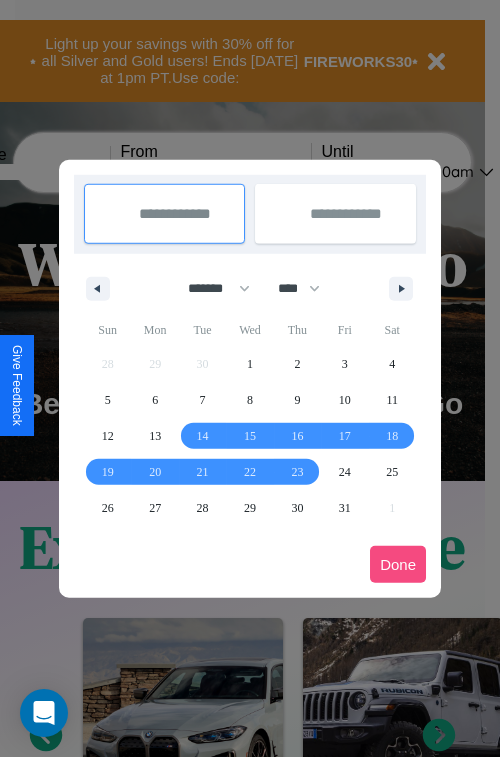 click on "Done" at bounding box center (398, 564) 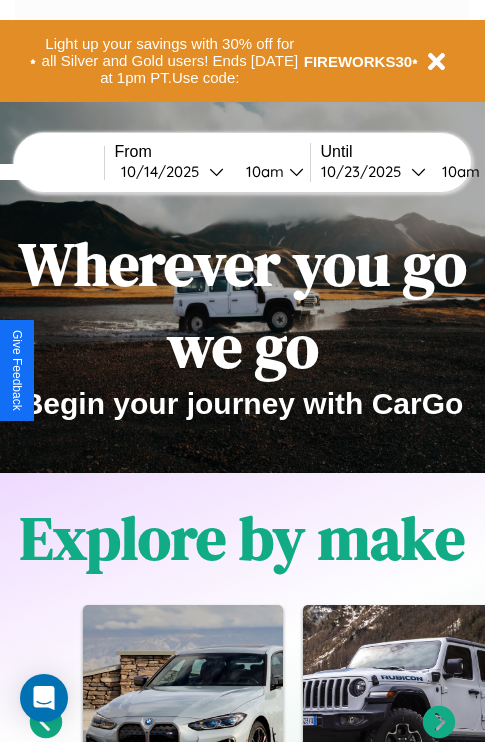 scroll, scrollTop: 0, scrollLeft: 82, axis: horizontal 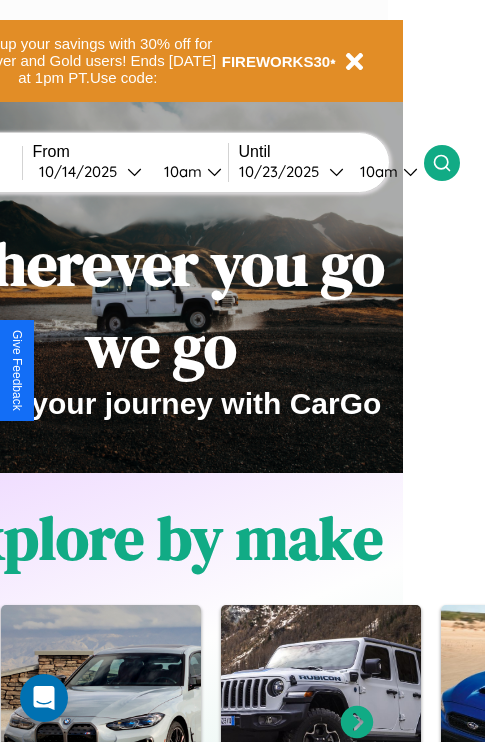 click 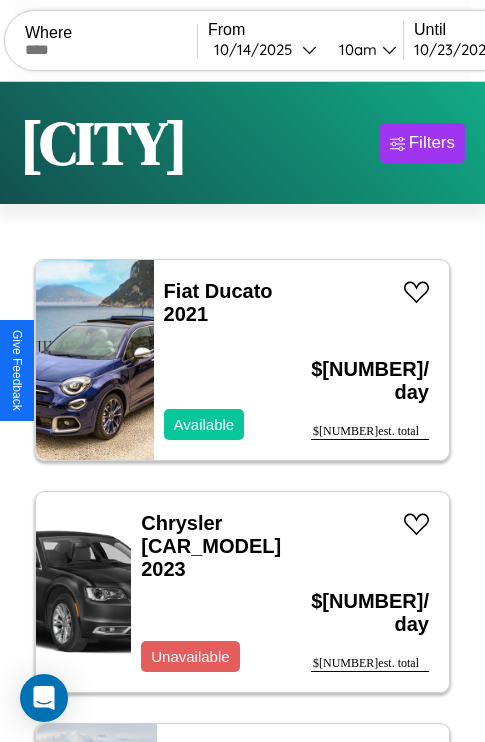 scroll, scrollTop: 95, scrollLeft: 0, axis: vertical 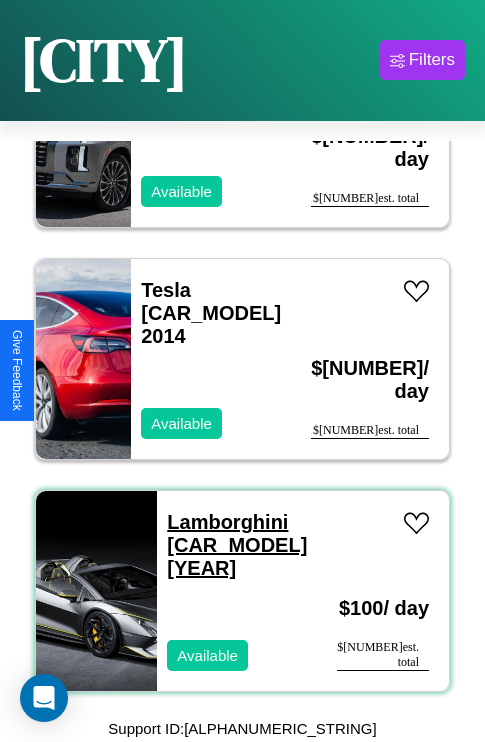 click on "Lamborghini   Huracan   2017" at bounding box center (237, 545) 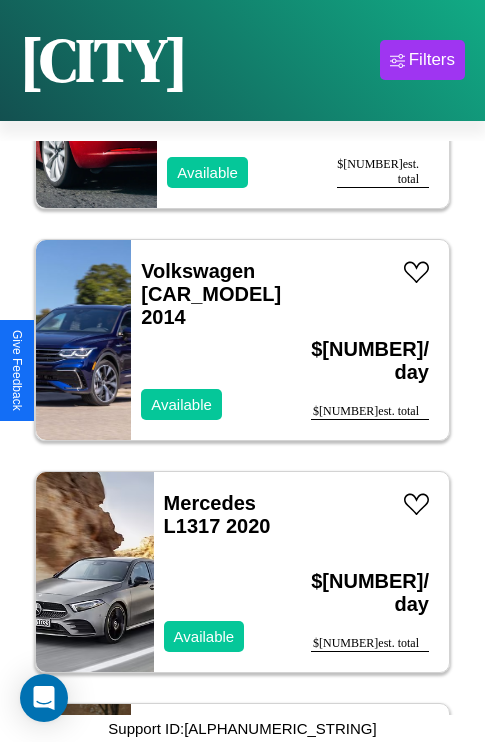 scroll, scrollTop: 539, scrollLeft: 0, axis: vertical 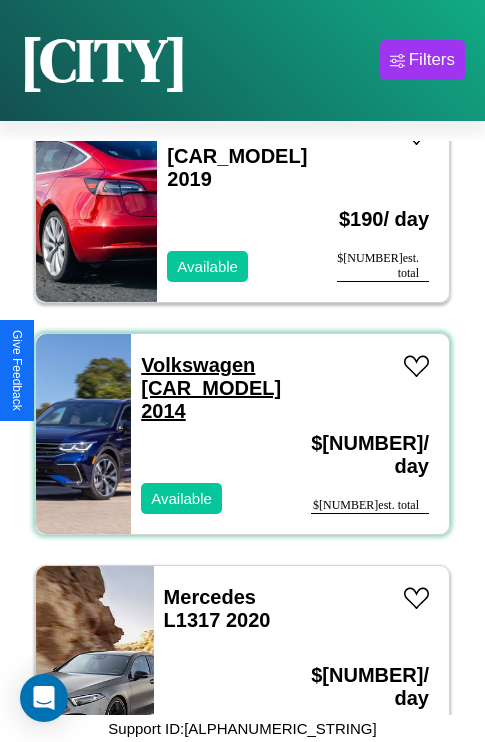 click on "Volkswagen   Jetta GLI   2014" at bounding box center [211, 388] 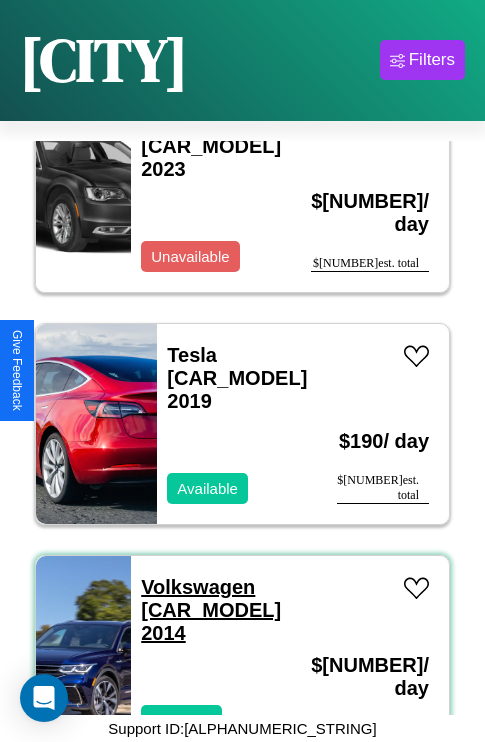 scroll, scrollTop: 307, scrollLeft: 0, axis: vertical 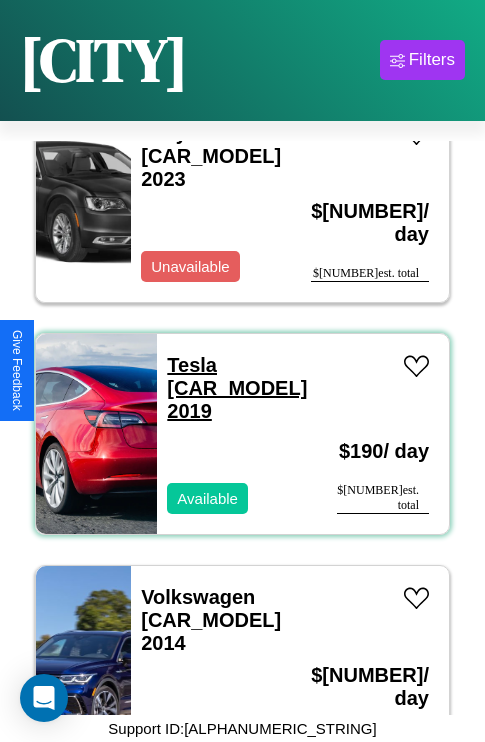 click on "Tesla   Cybertruck   2019" at bounding box center (237, 388) 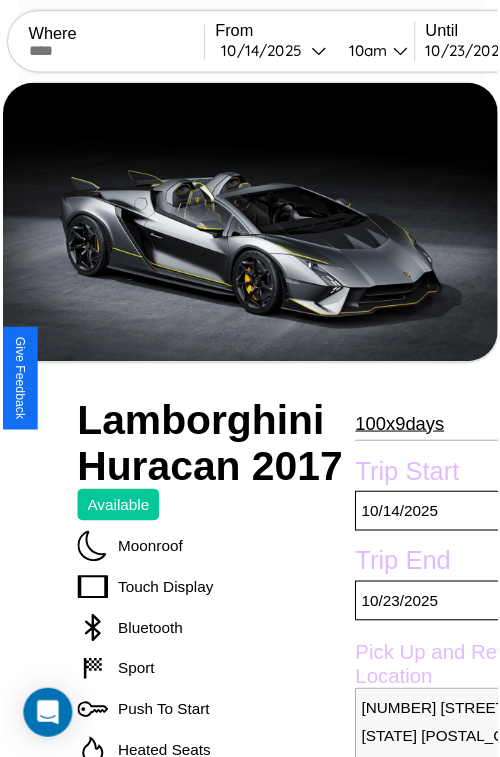 scroll, scrollTop: 130, scrollLeft: 80, axis: both 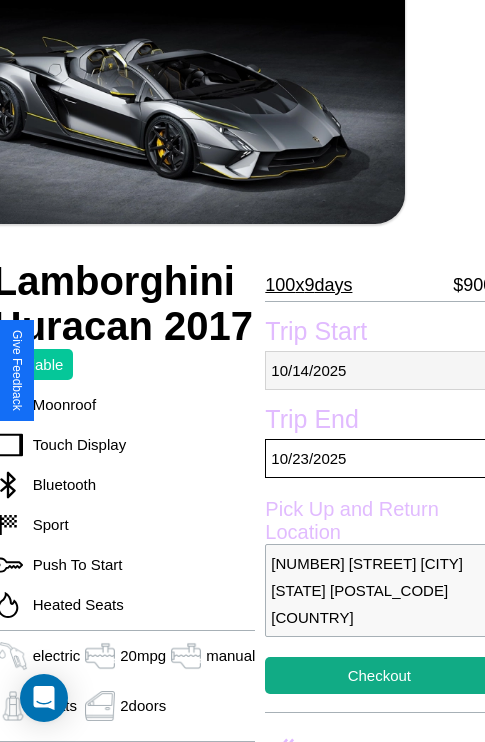 click on "[MM] / [DD] / [YYYY]" at bounding box center [379, 370] 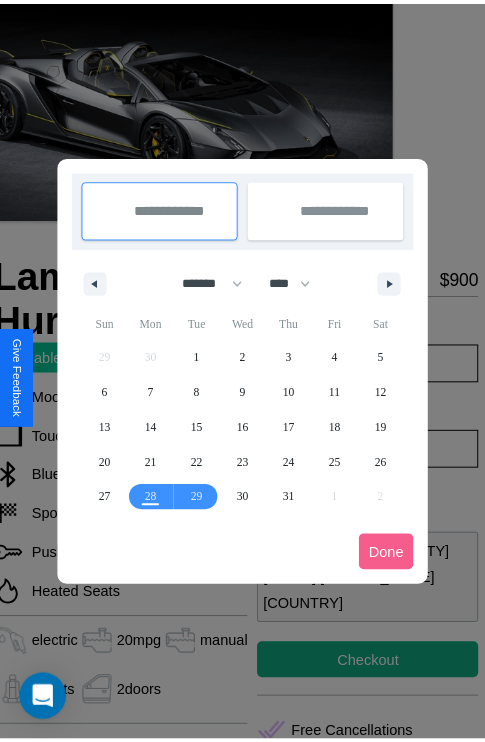 scroll, scrollTop: 0, scrollLeft: 80, axis: horizontal 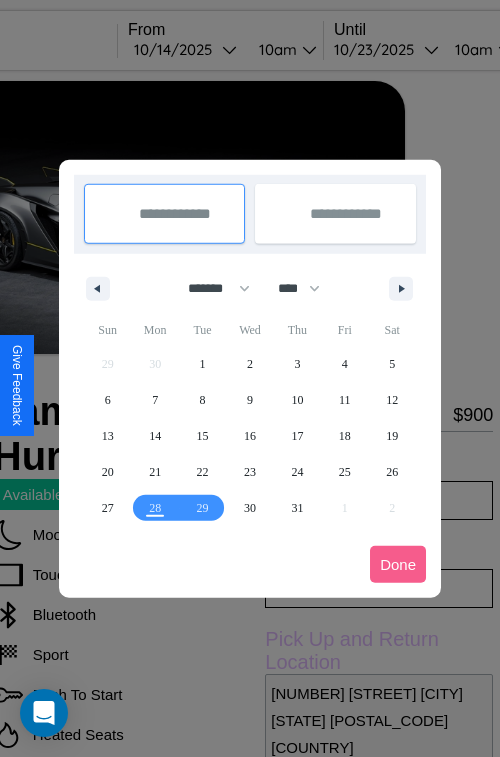 click at bounding box center (250, 378) 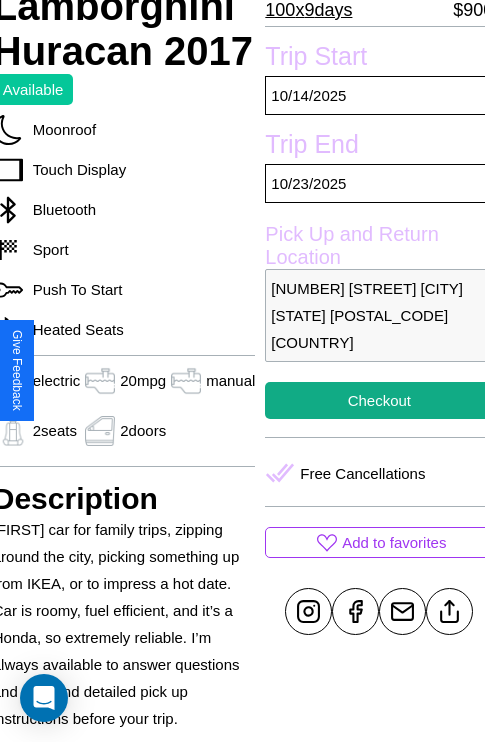 scroll, scrollTop: 408, scrollLeft: 80, axis: both 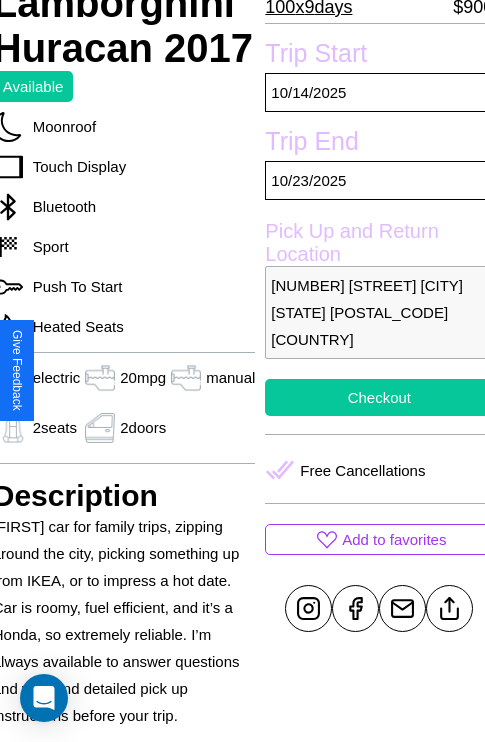 click on "Checkout" at bounding box center (379, 397) 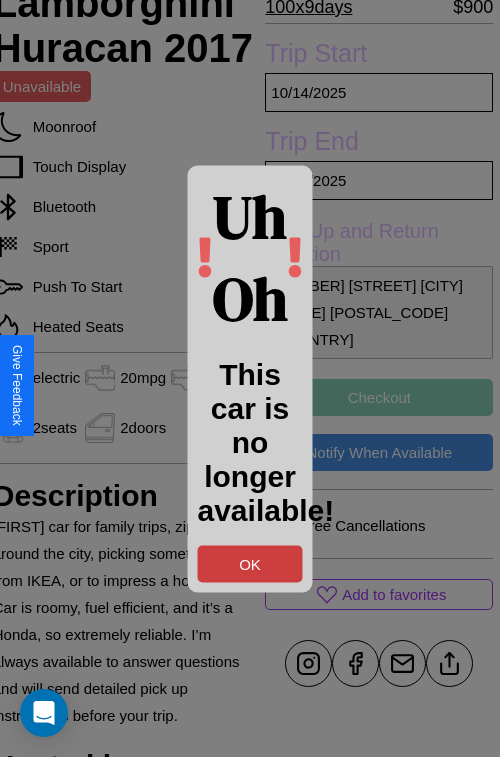 click on "OK" at bounding box center [250, 563] 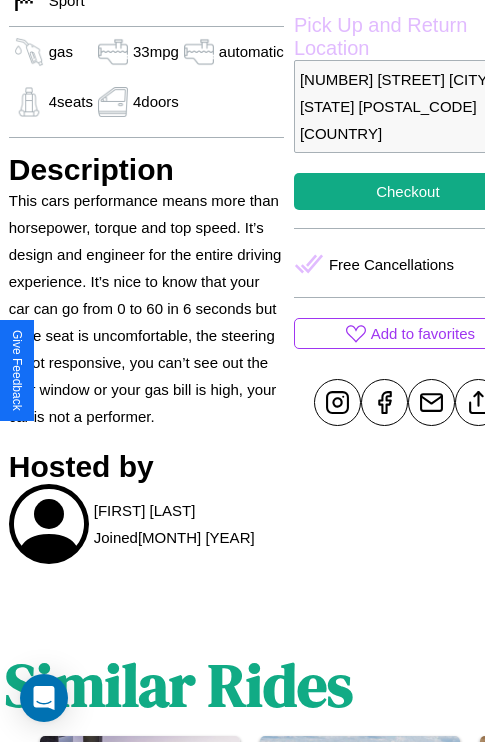 scroll, scrollTop: 709, scrollLeft: 64, axis: both 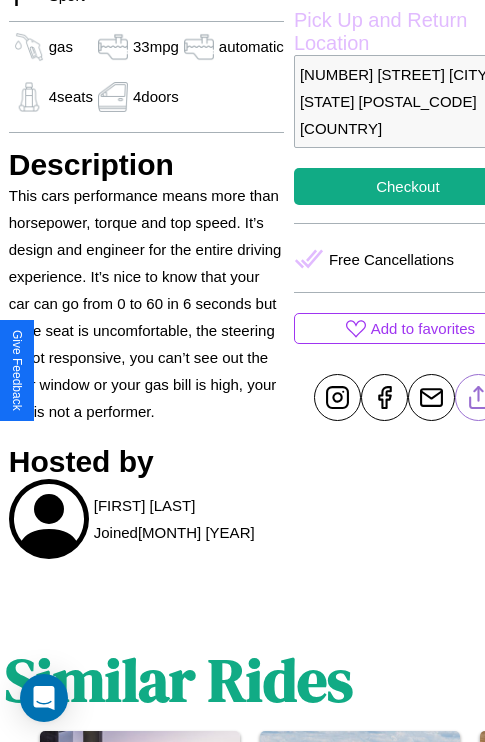click 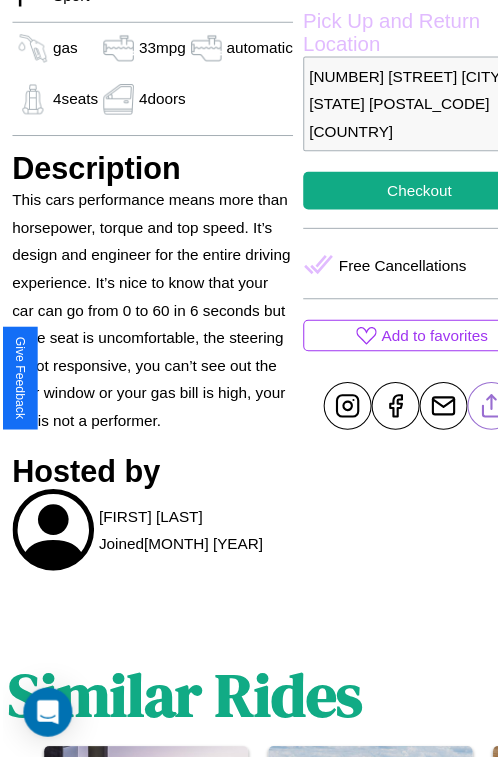 scroll, scrollTop: 498, scrollLeft: 84, axis: both 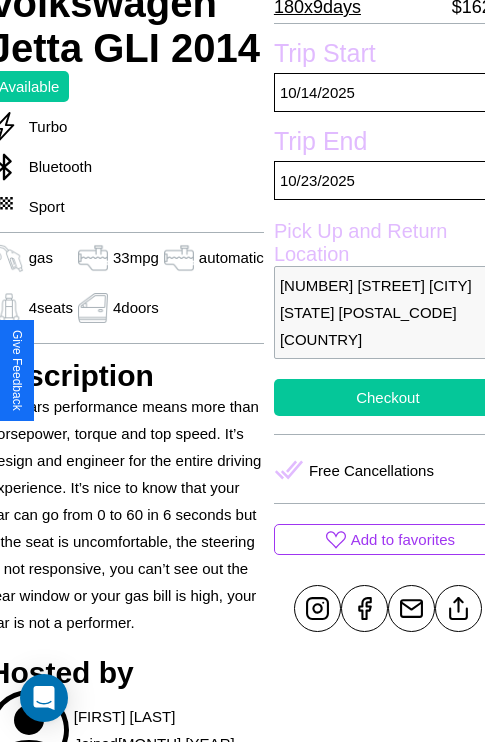 click on "Checkout" at bounding box center [388, 397] 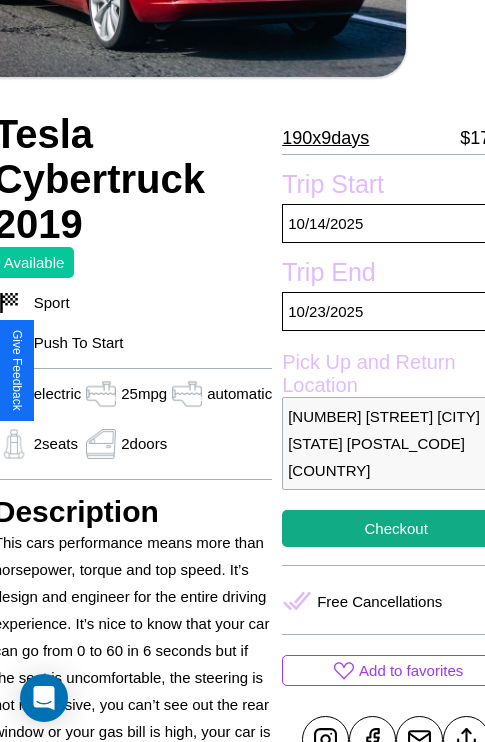 scroll, scrollTop: 336, scrollLeft: 96, axis: both 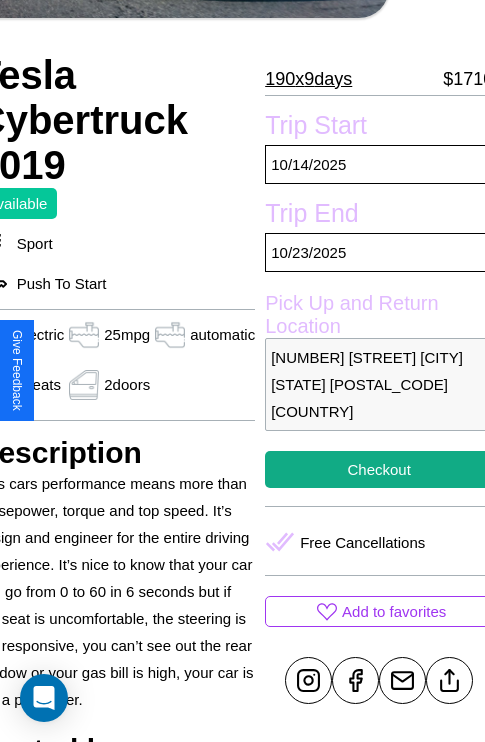 click on "7372 Pine Street  Miami Florida 33541 United States" at bounding box center [379, 384] 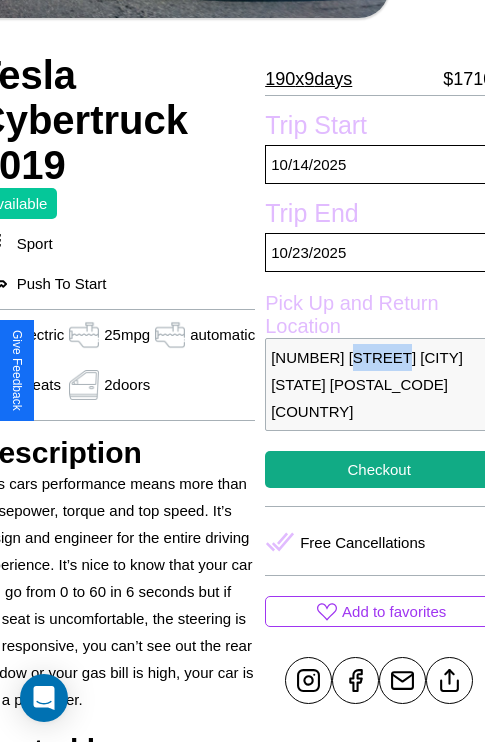 click on "7372 Pine Street  Miami Florida 33541 United States" at bounding box center [379, 384] 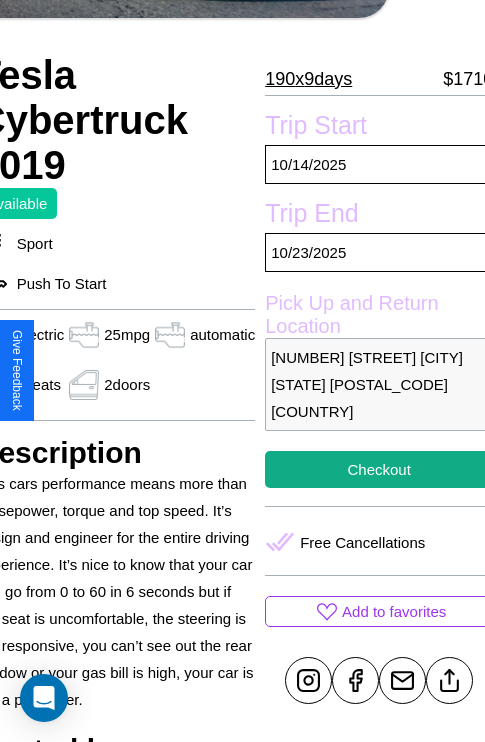 click on "7372 Pine Street  Miami Florida 33541 United States" at bounding box center (379, 384) 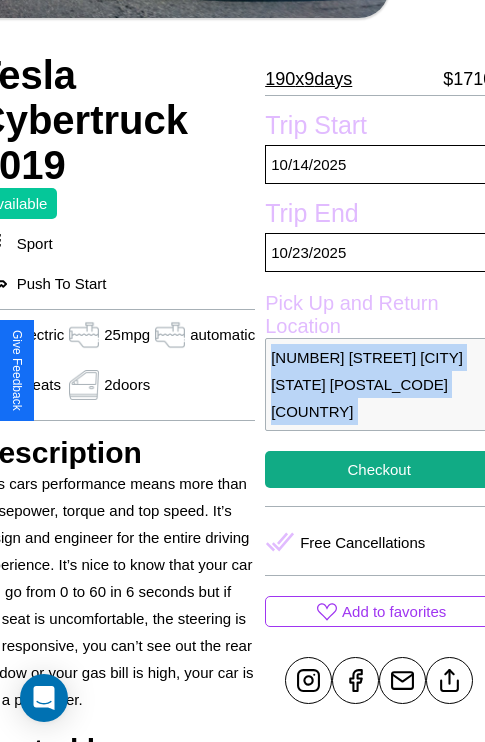 click on "7372 Pine Street  Miami Florida 33541 United States" at bounding box center [379, 384] 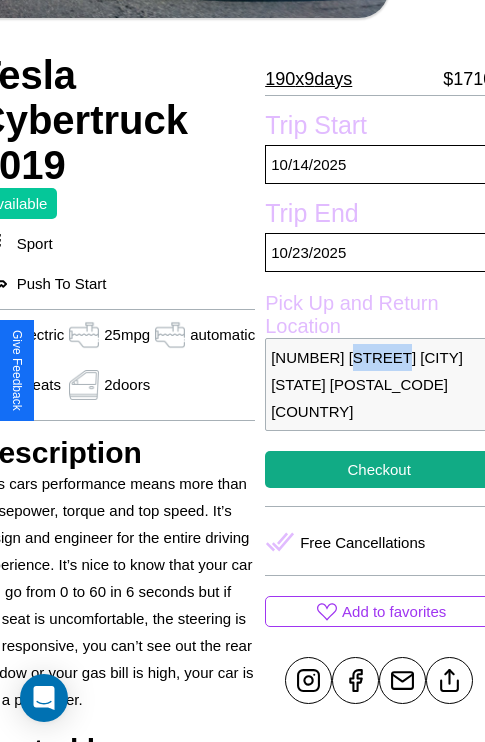 click on "7372 Pine Street  Miami Florida 33541 United States" at bounding box center [379, 384] 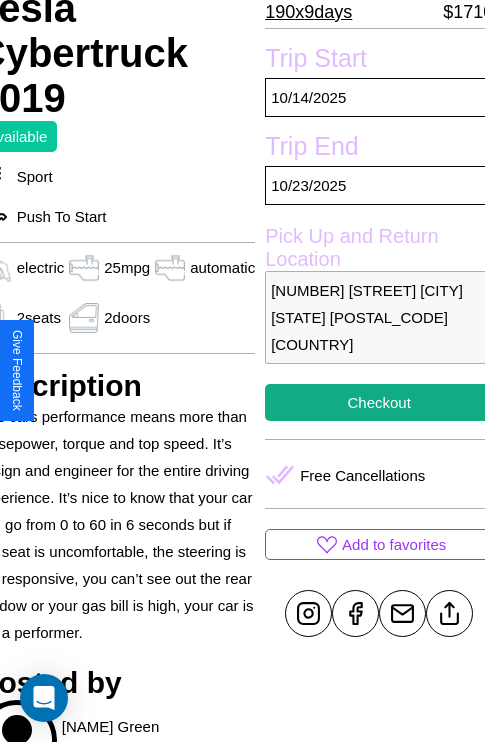 scroll, scrollTop: 408, scrollLeft: 96, axis: both 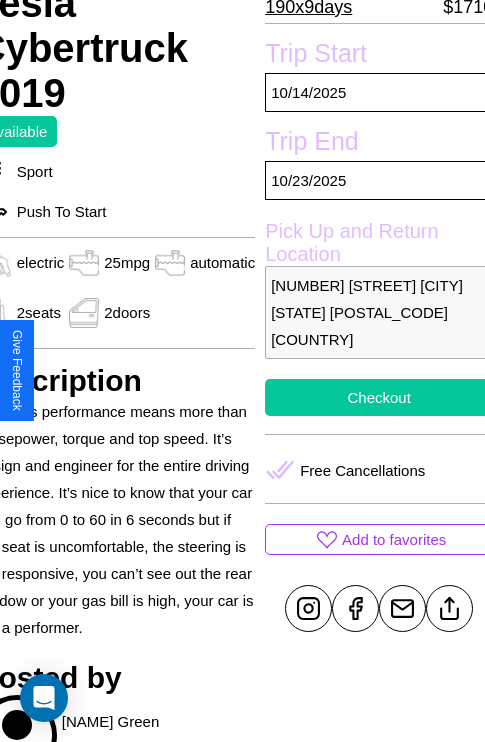click on "Checkout" at bounding box center [379, 397] 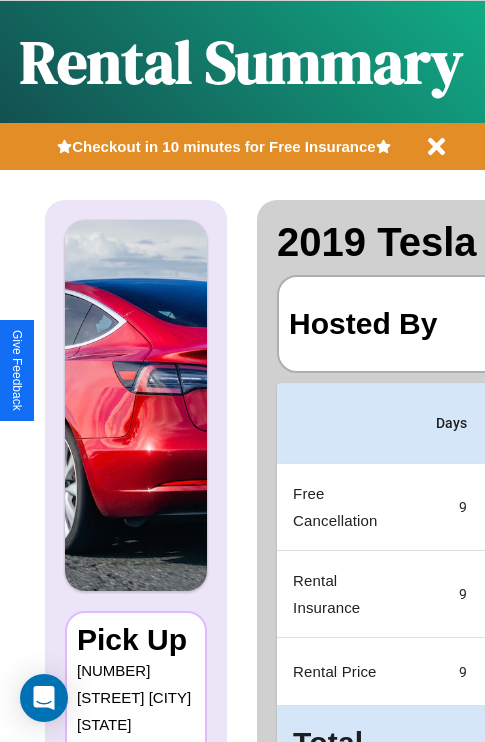 scroll, scrollTop: 0, scrollLeft: 383, axis: horizontal 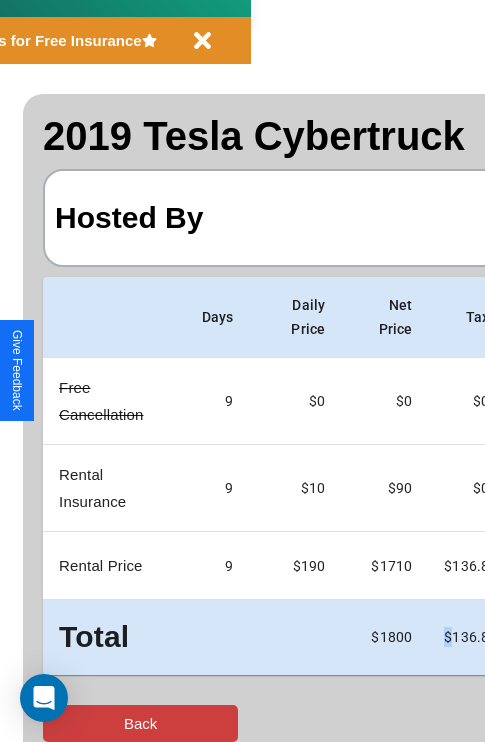 click on "Back" at bounding box center [140, 723] 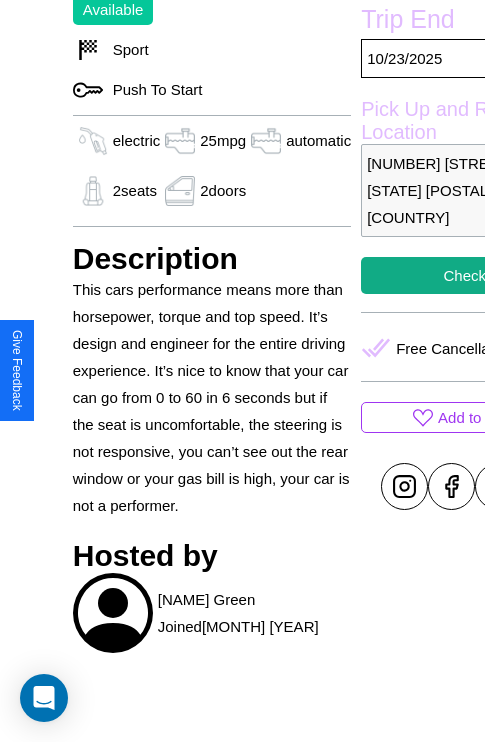 scroll, scrollTop: 556, scrollLeft: 0, axis: vertical 